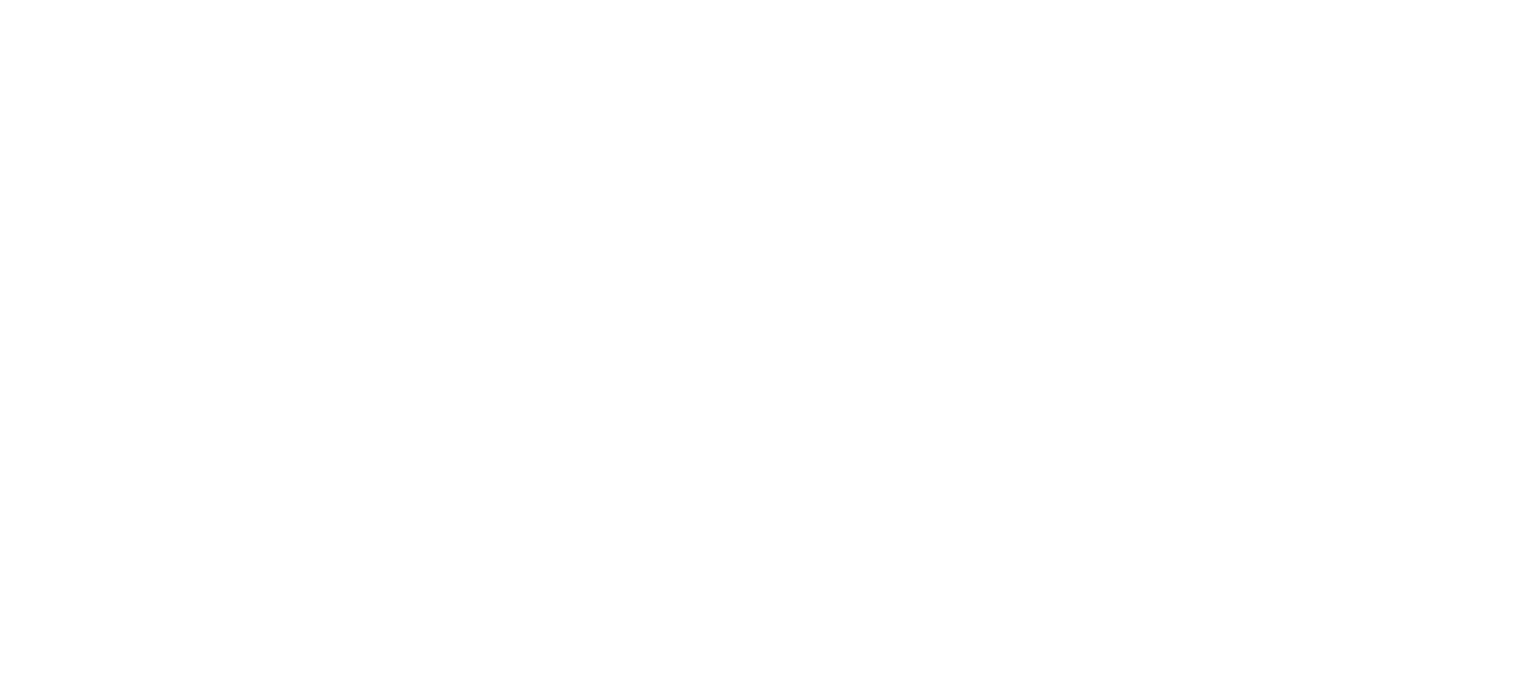 scroll, scrollTop: 0, scrollLeft: 0, axis: both 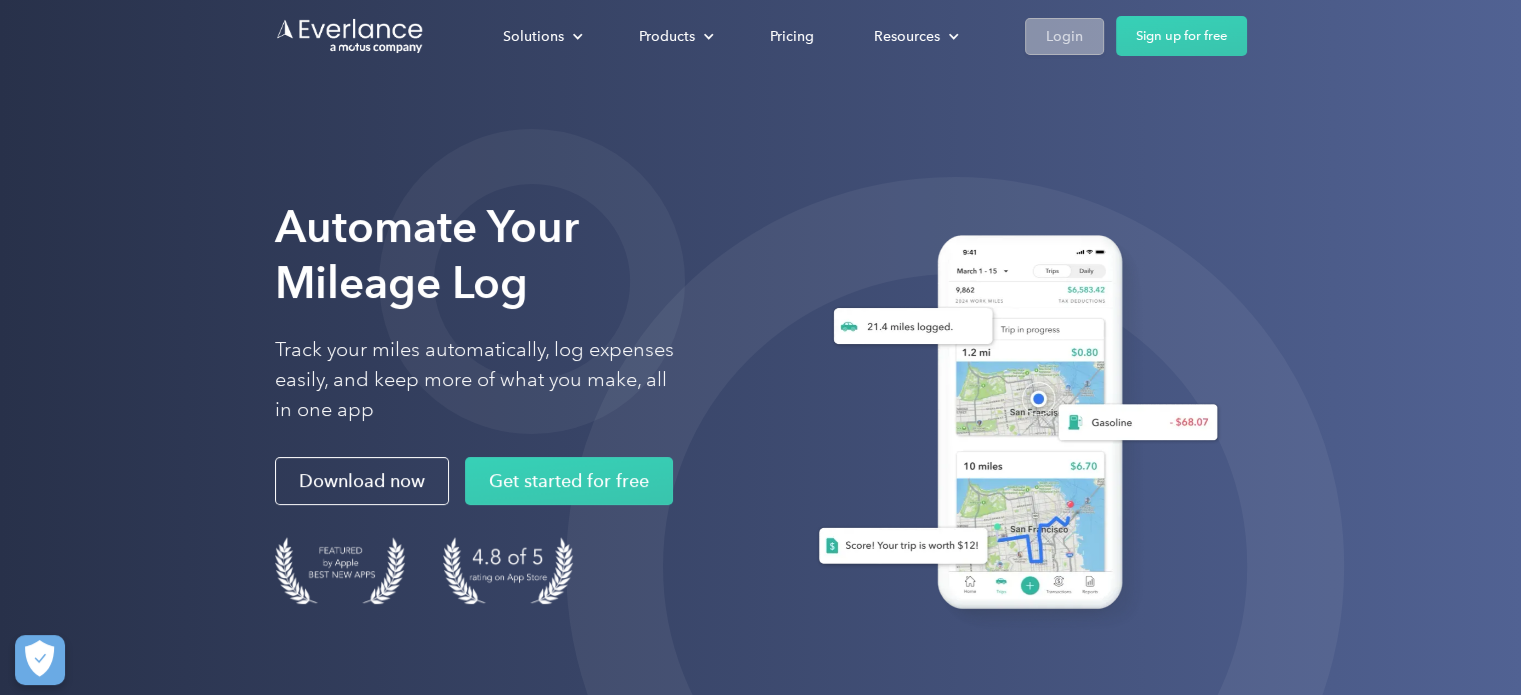 click on "Login" at bounding box center (1064, 36) 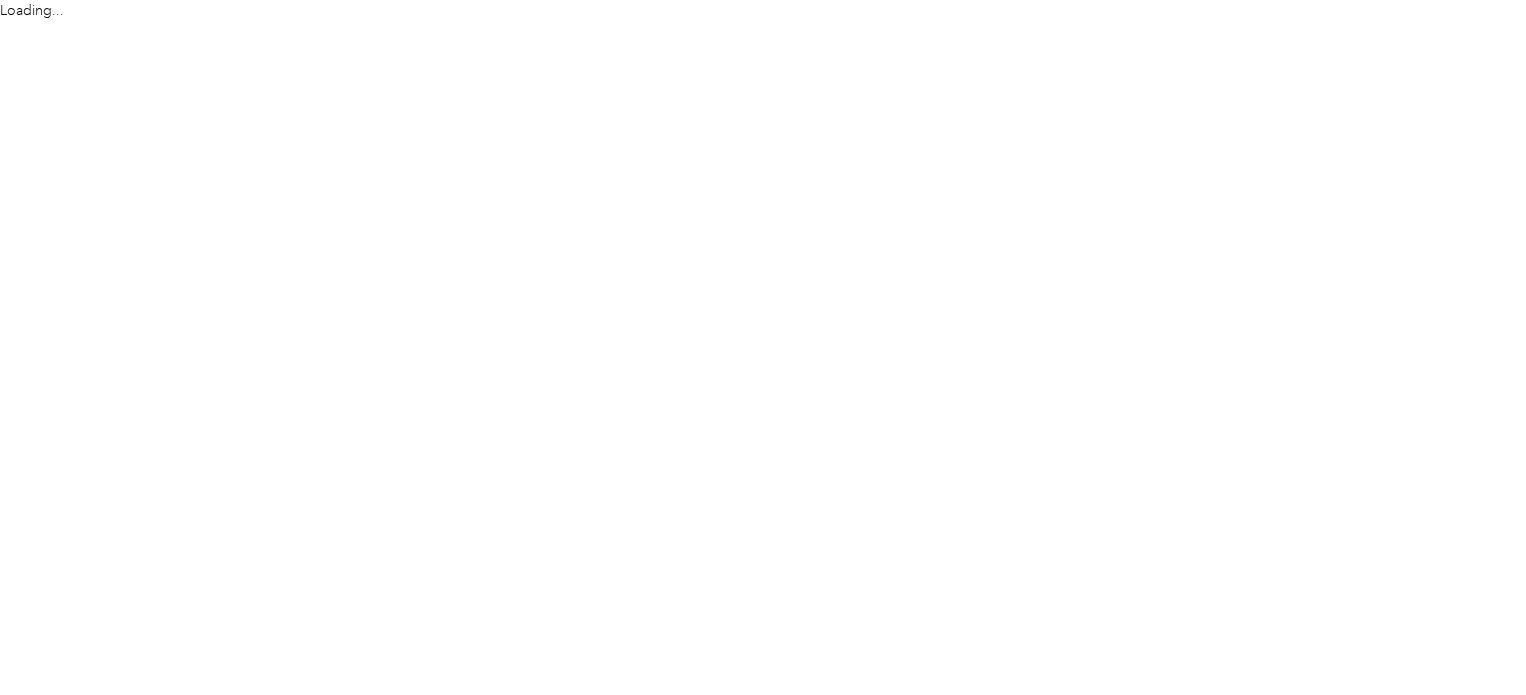 scroll, scrollTop: 0, scrollLeft: 0, axis: both 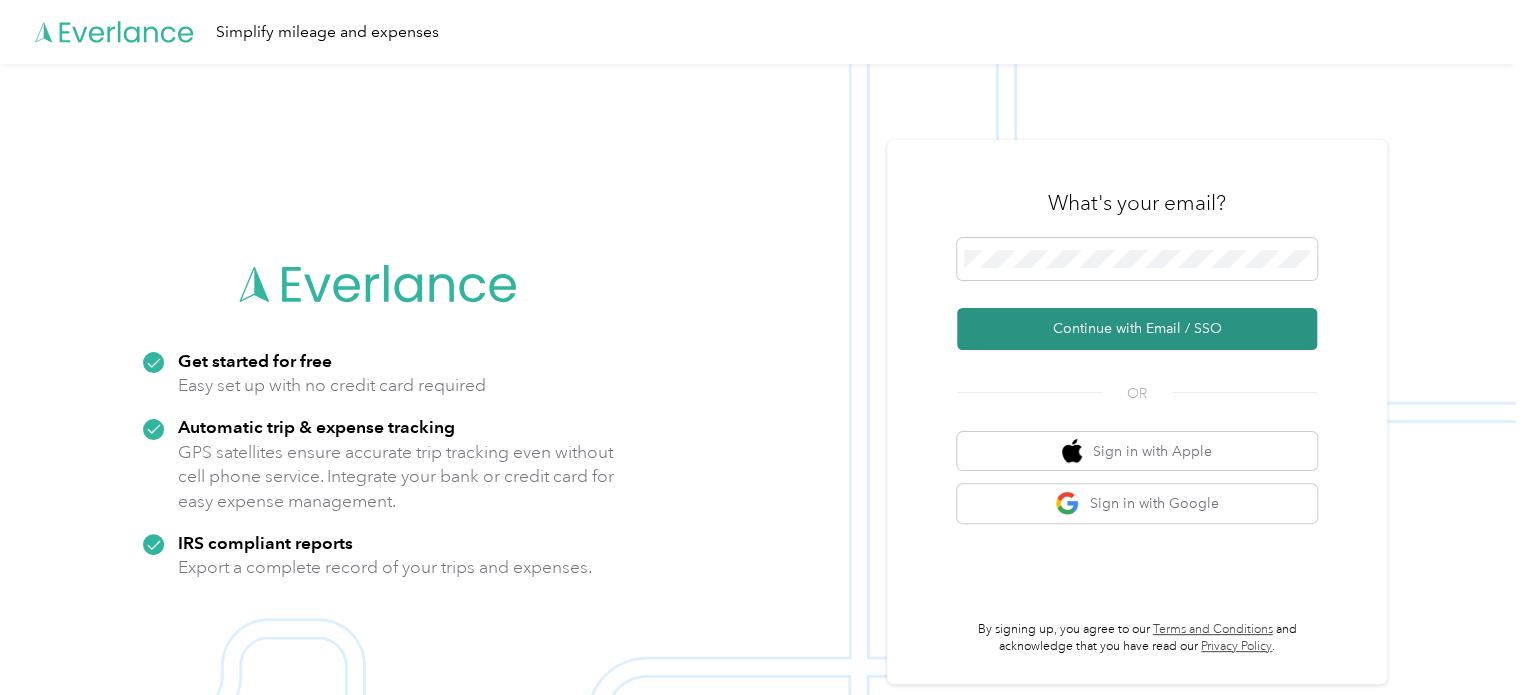 click on "Continue with Email / SSO" at bounding box center (1137, 329) 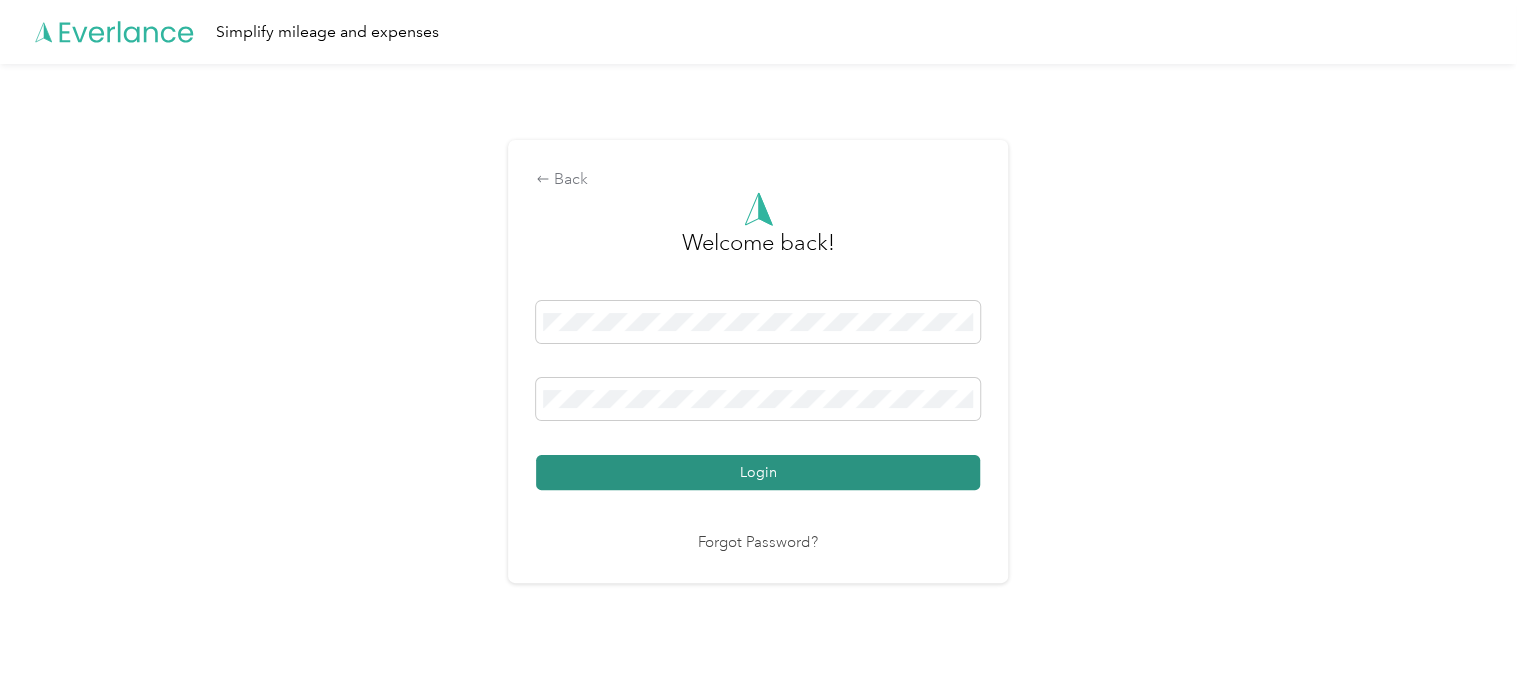 click on "Login" at bounding box center [758, 472] 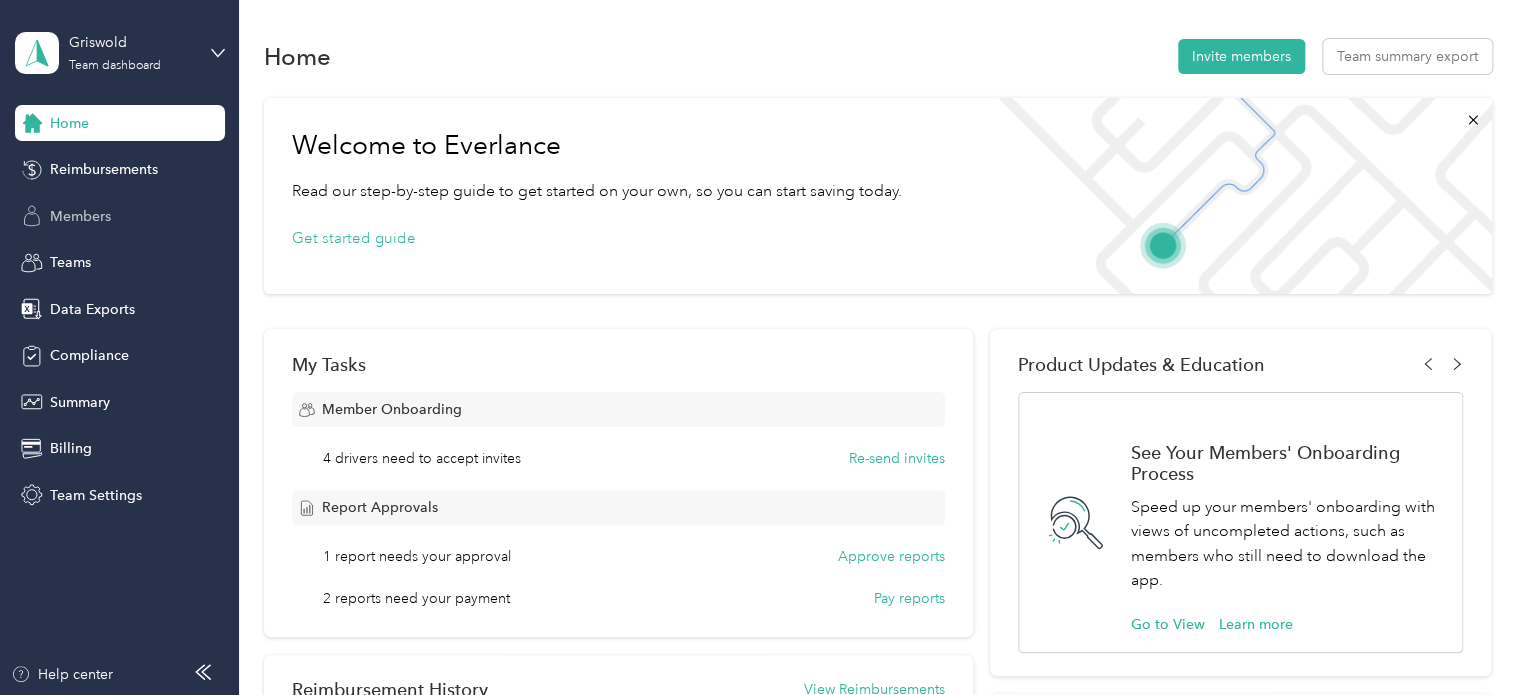 click on "Members" at bounding box center [120, 216] 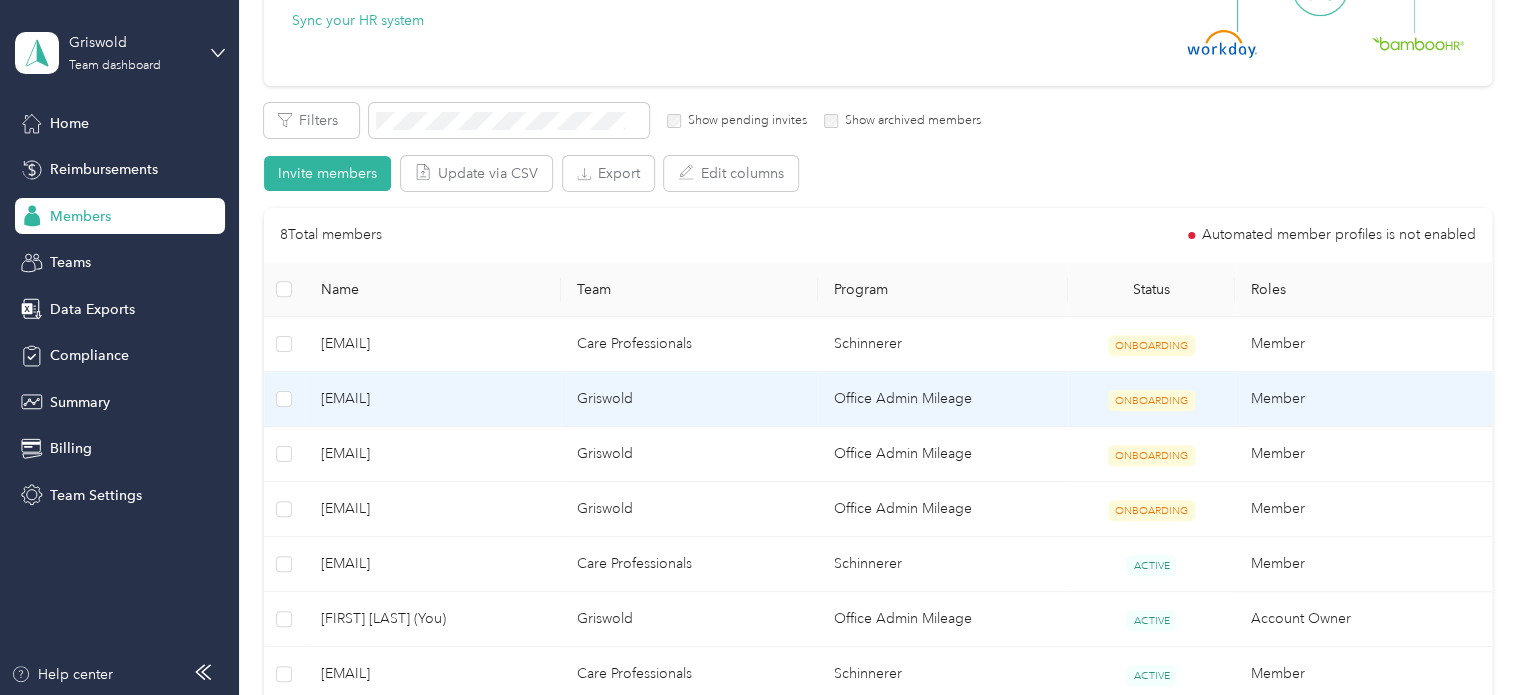 scroll, scrollTop: 400, scrollLeft: 0, axis: vertical 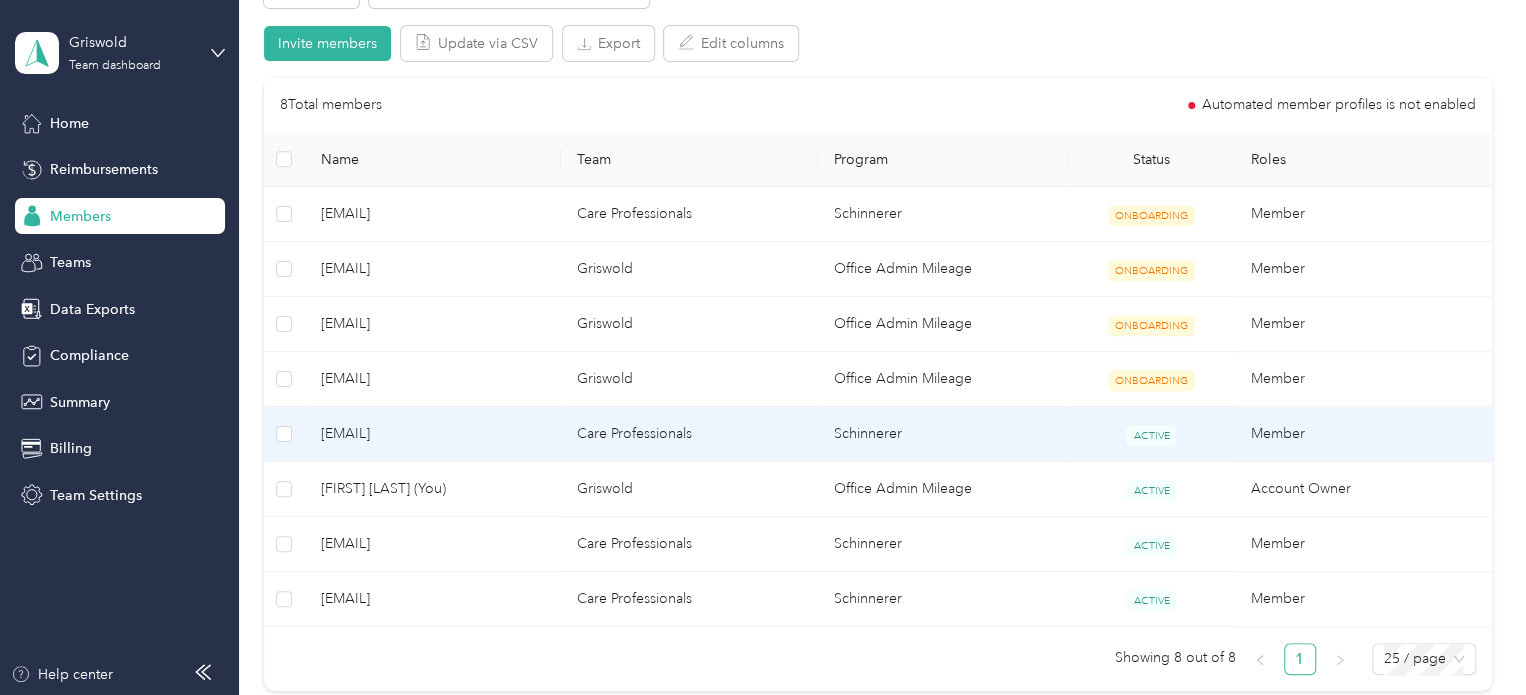 click on "Care Professionals" at bounding box center (689, 434) 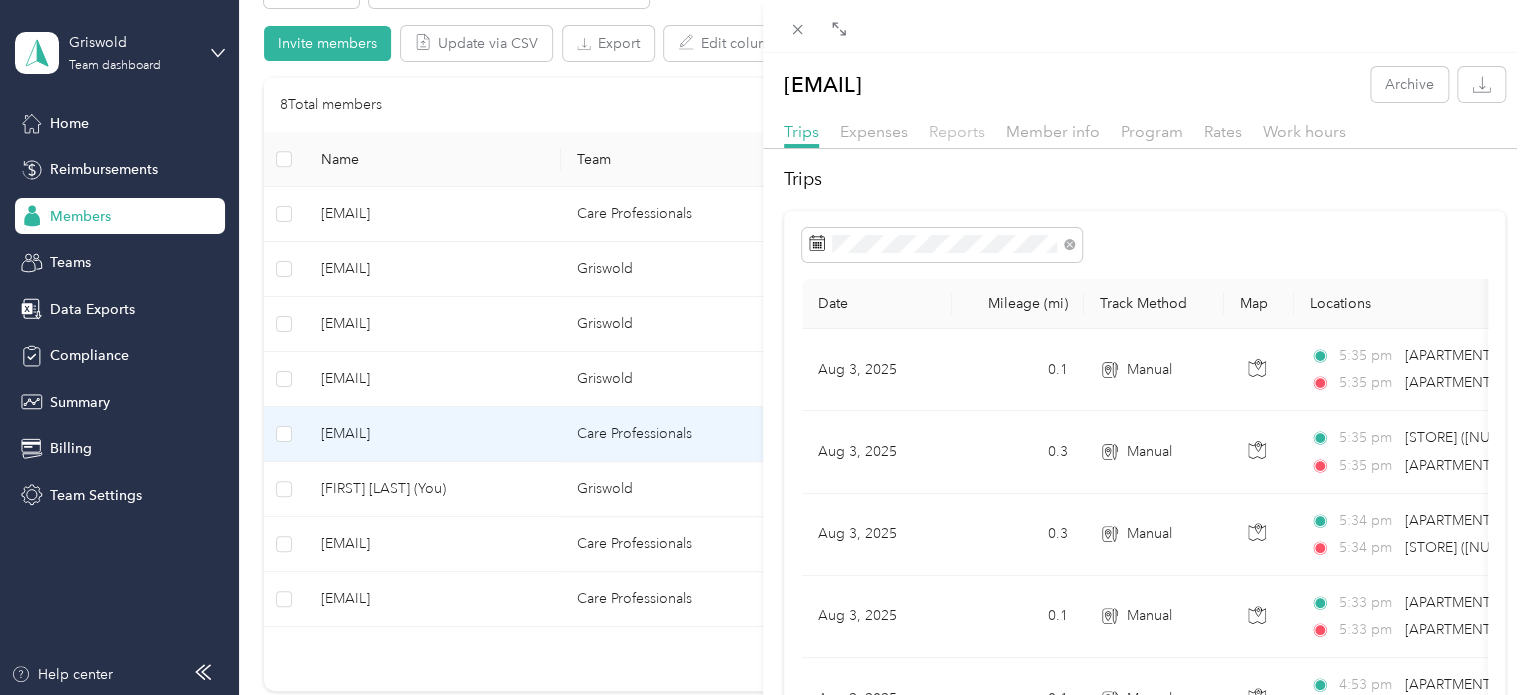click on "Reports" at bounding box center [957, 131] 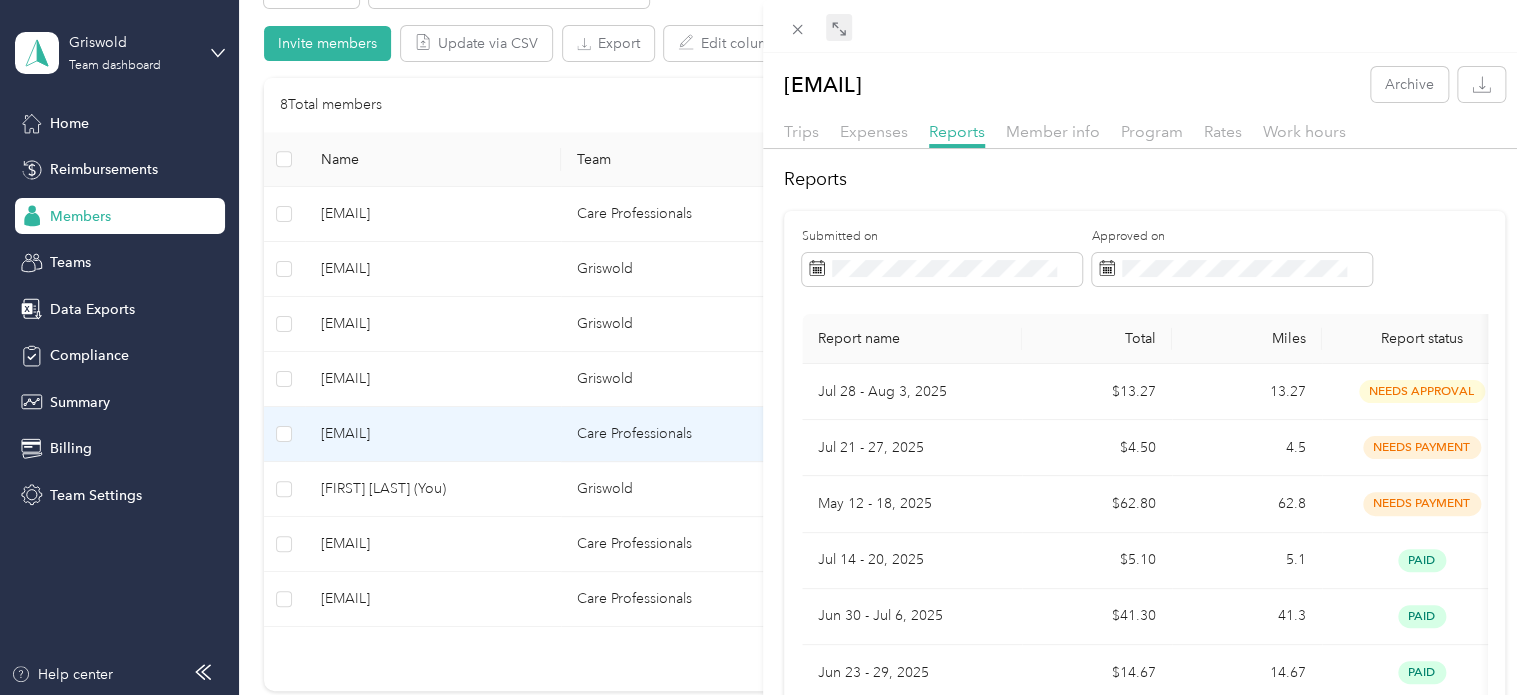 click on "Drag to resize Click to close [EMAIL] Archive Trips Expenses Reports Member info Program Rates Work hours Reports Submitted on   Approved on   Report name Total Miles Report status Submitted on           [MONTH] [DAY] - [DAY], [YEAR] $13.27 13.27 needs approval [DATE] [MONTH] [DAY] - [DAY], [YEAR] $4.50 4.5 needs payment [DATE] [MONTH] [DAY] - [DAY], [YEAR] $62.80 62.8 needs payment [DATE] [MONTH] [DAY] - [DAY], [YEAR] $5.10 5.1 paid [DATE] [MONTH] [DAY] - [DAY], [YEAR] $41.30 41.3 paid [DATE] [MONTH] [DAY] - [DAY], [YEAR] $14.67 14.67 paid [DATE] [MONTH] [DAY] - [DAY], [YEAR] $16.60 16.6 paid [DATE] [MONTH] [DAY] - [DAY], [YEAR] $7.60 7.6 paid [DATE] [MONTH] [DAY] - [DAY], [YEAR] $17.00 17 paid [DATE] [MONTH] [DAY] - [DAY], [YEAR] $4.00 4 paid [DATE] [MONTH] [DAY] - [DAY], [YEAR] $0.80 0.8 paid [DATE] [MONTH] [DAY] - [DAY], [YEAR] $24.70 24.7 paid [DATE] [MONTH] [DAY] - [DAY], [YEAR] $8.10 8.1 paid [DATE] [MONTH] [DAY] - [DAY], [YEAR] $18.70 18.7 paid [DATE] [MONTH] [DAY] - [DAY], [YEAR] $7.20 7.2 paid [DATE] [MONTH] [DAY] - [DAY], [YEAR] $17.80 17.8 paid [DATE] [MONTH] [DAY] - [DAY], [YEAR] $9.10 9.1 paid [DATE] [MONTH] [DAY] - [DAY], [YEAR]" at bounding box center (758, 695) 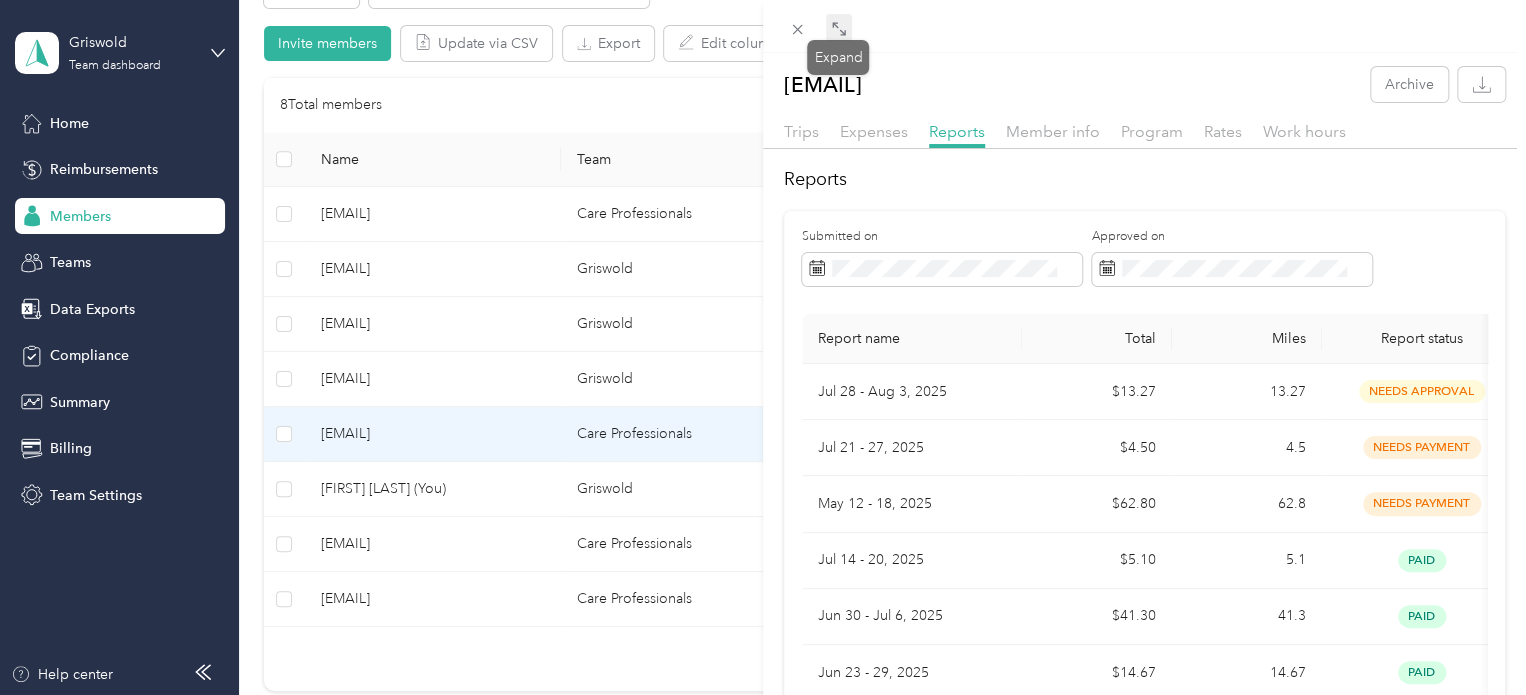 click 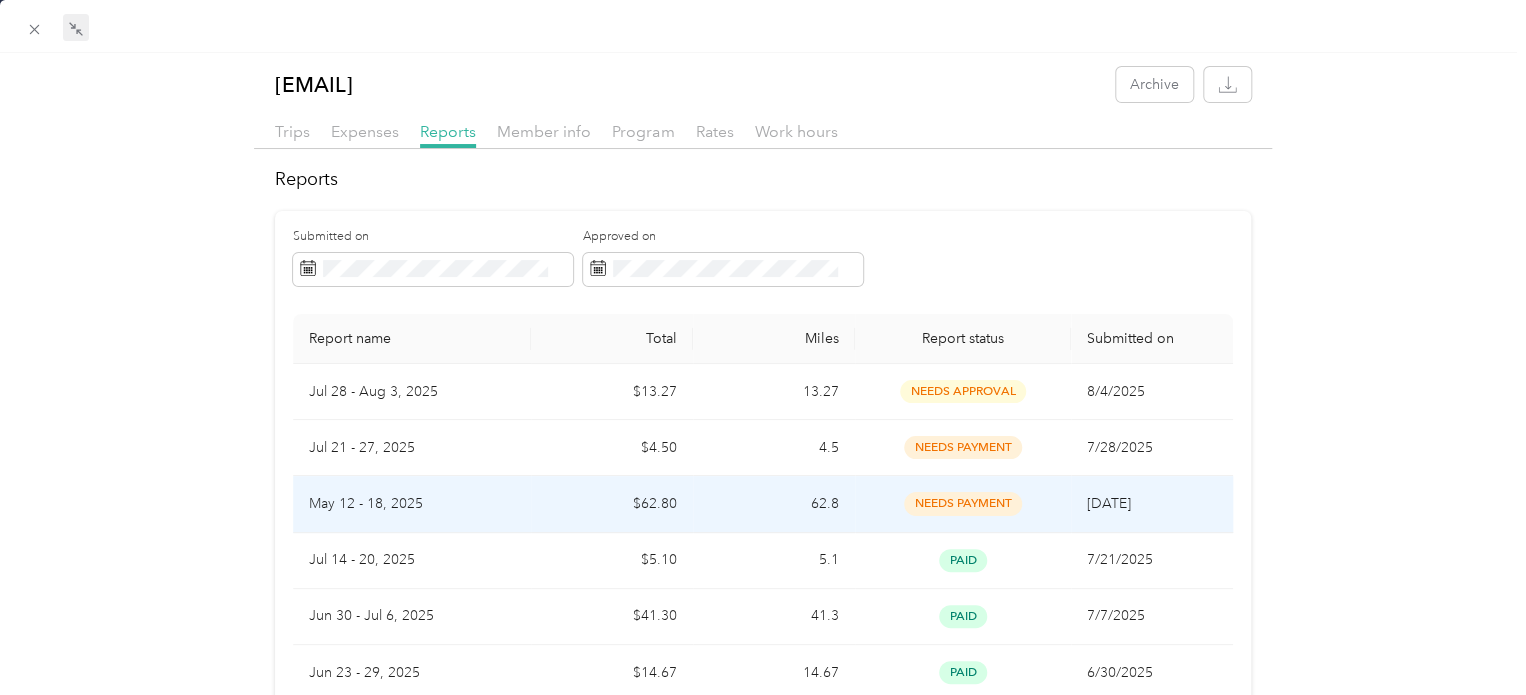 click on "62.8" at bounding box center (774, 504) 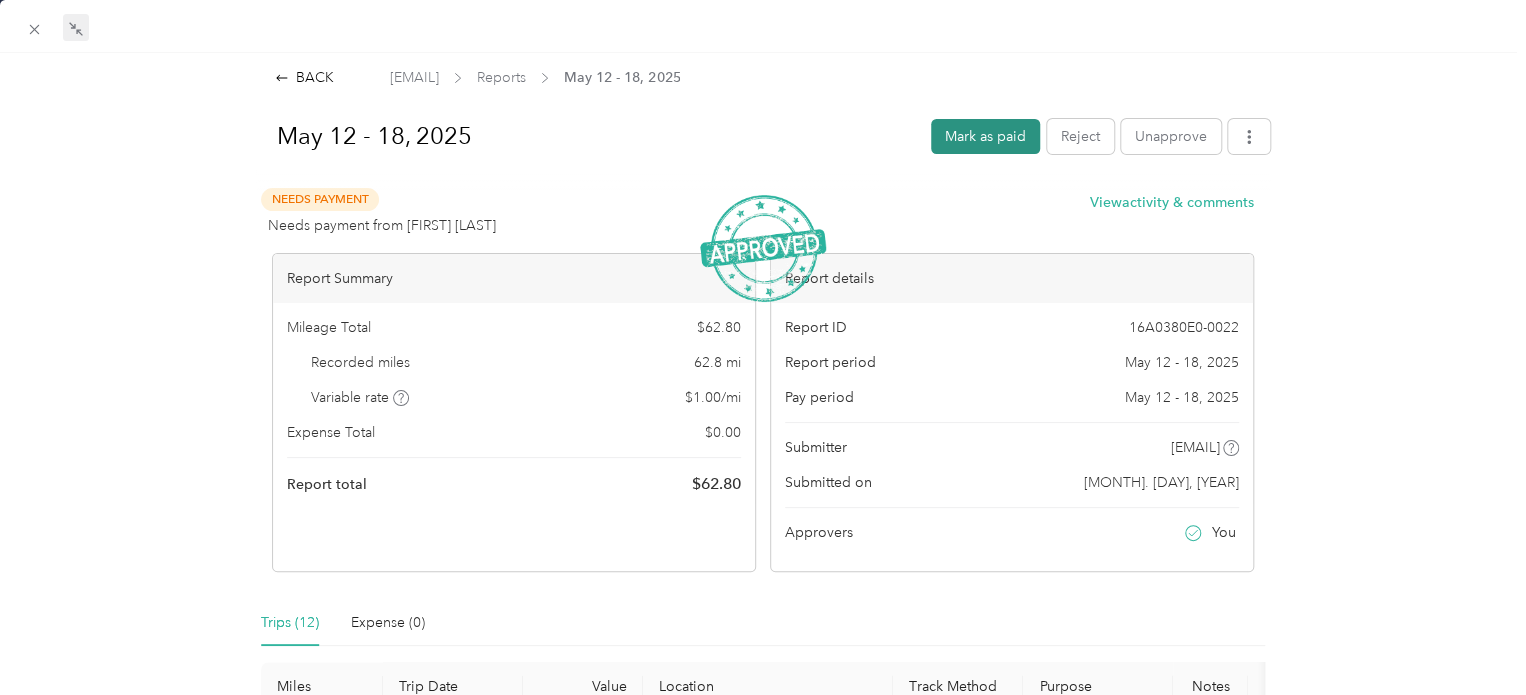 click on "Mark as paid" at bounding box center (985, 136) 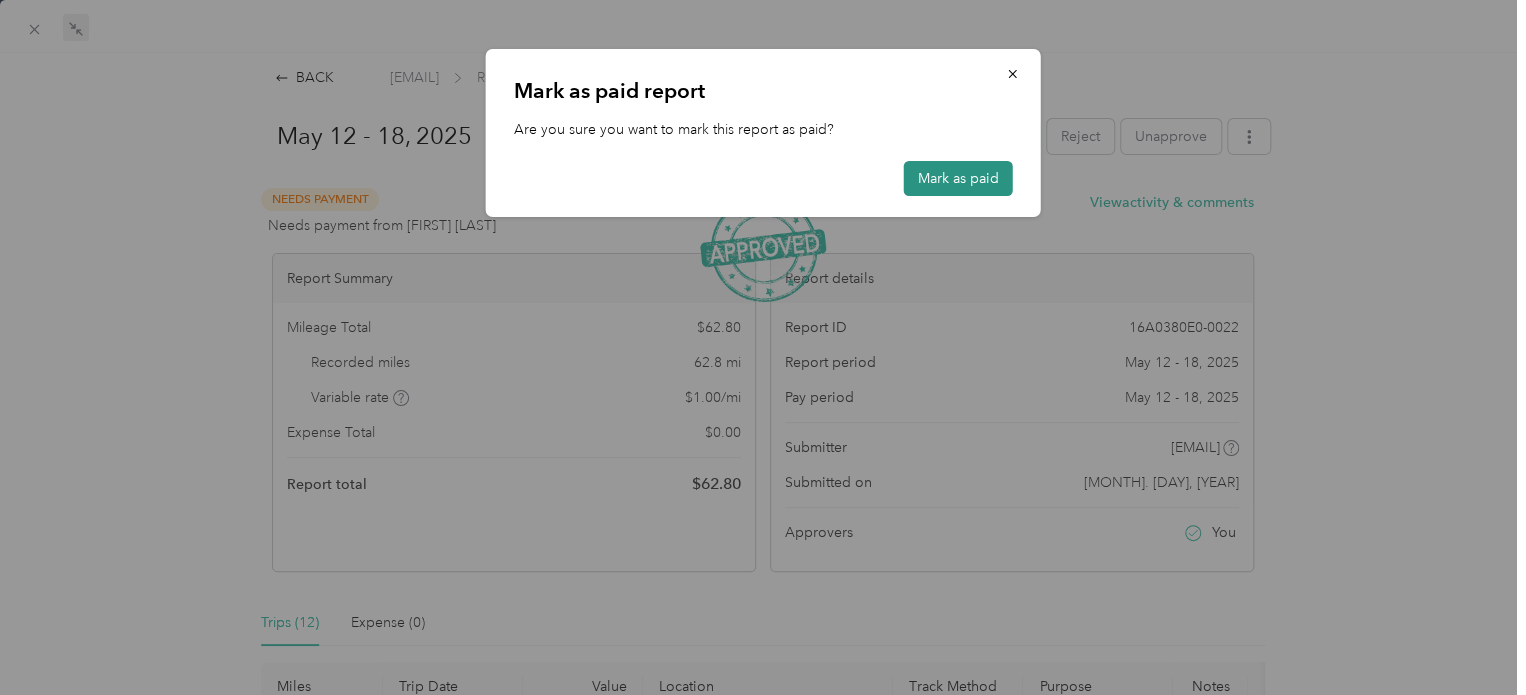 click on "Mark as paid" at bounding box center (958, 178) 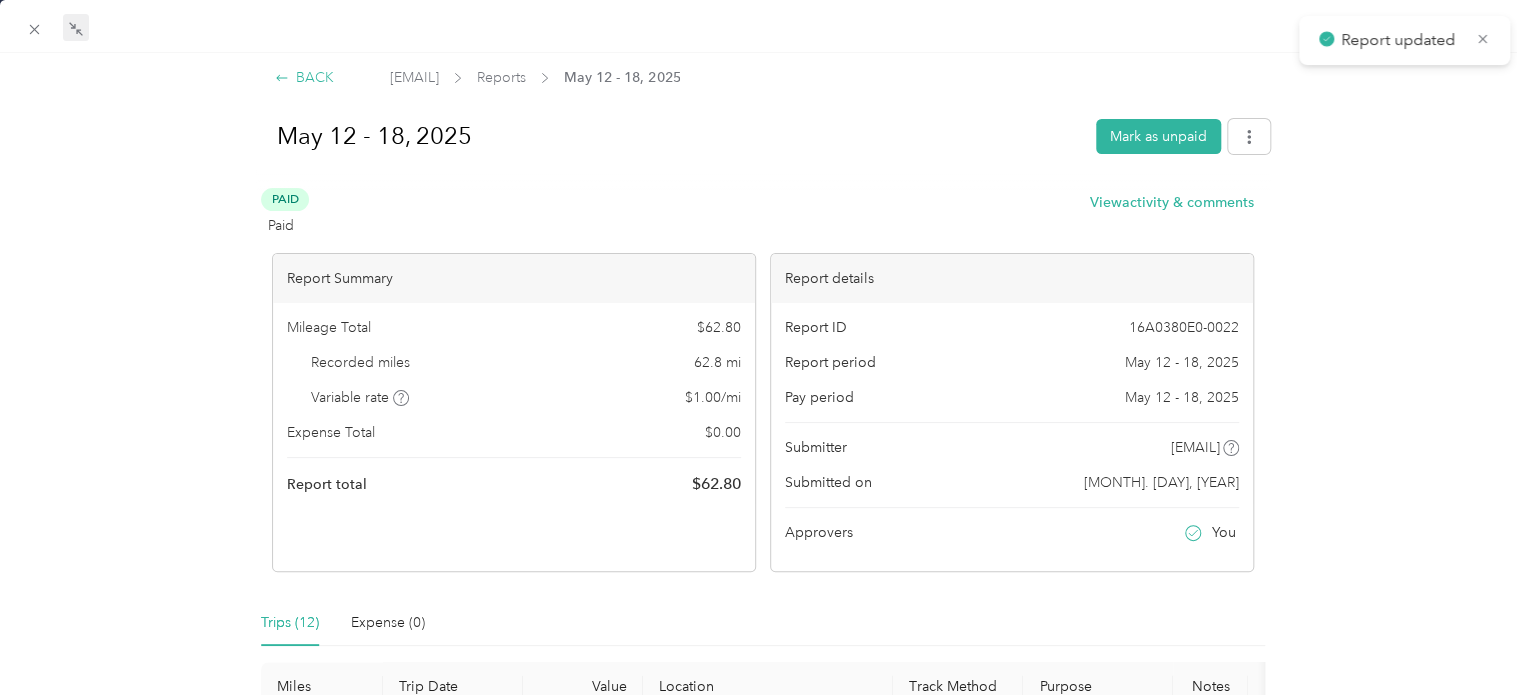 click on "BACK" at bounding box center [304, 77] 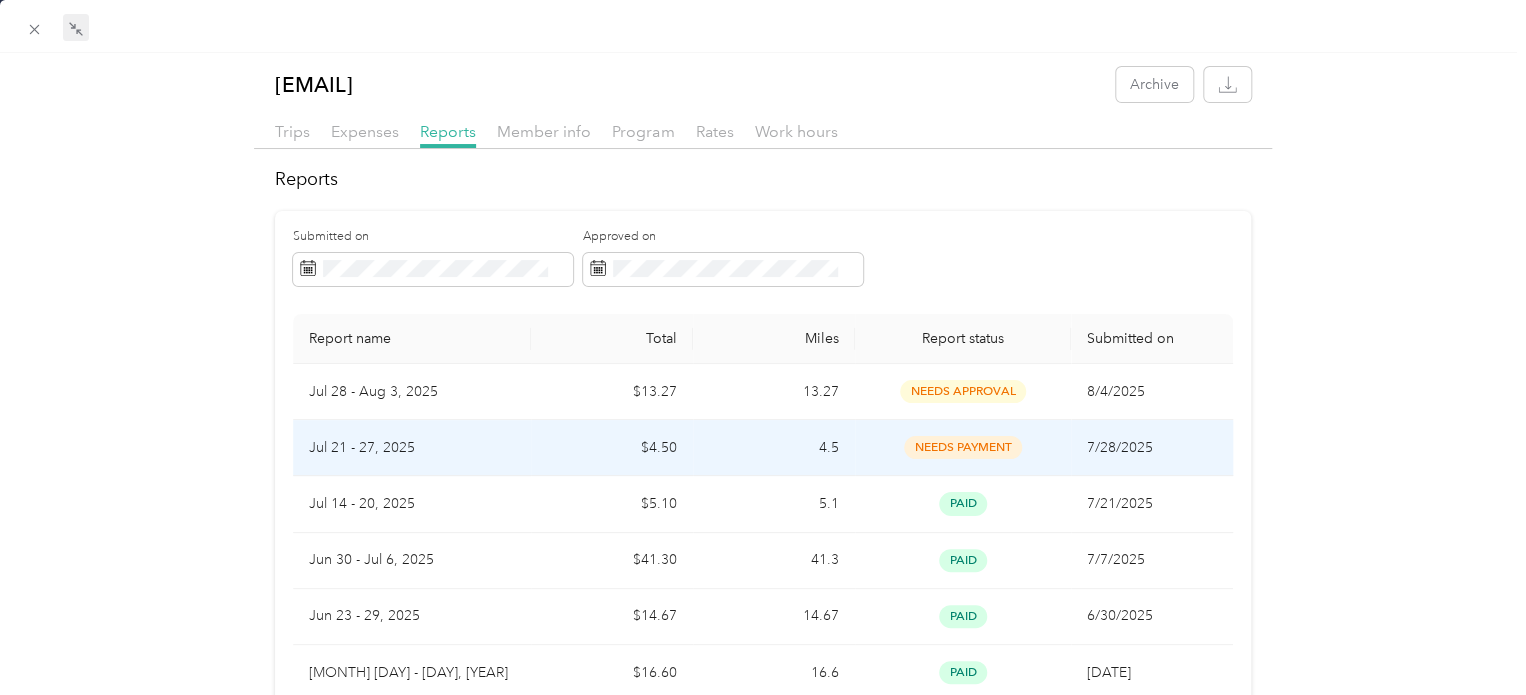 click on "4.5" at bounding box center [774, 448] 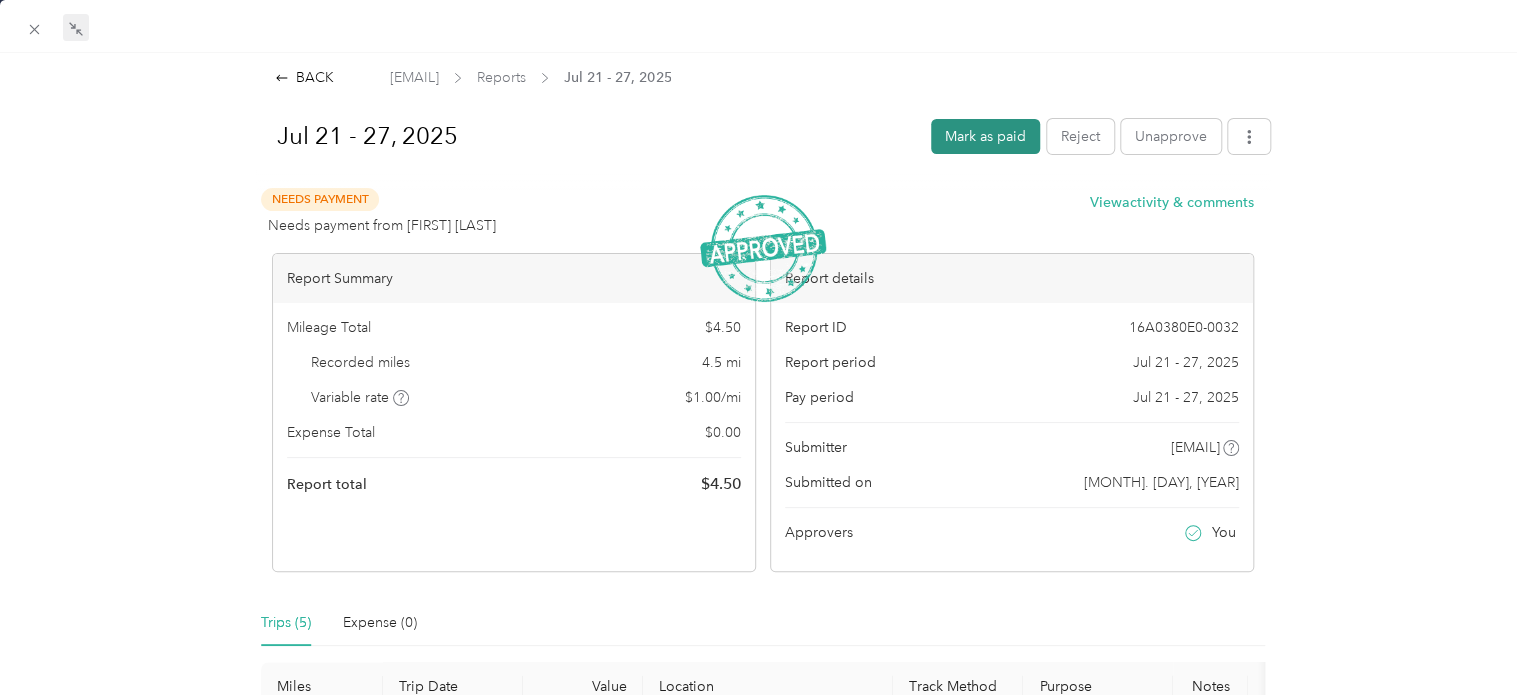 click on "Mark as paid" at bounding box center [985, 136] 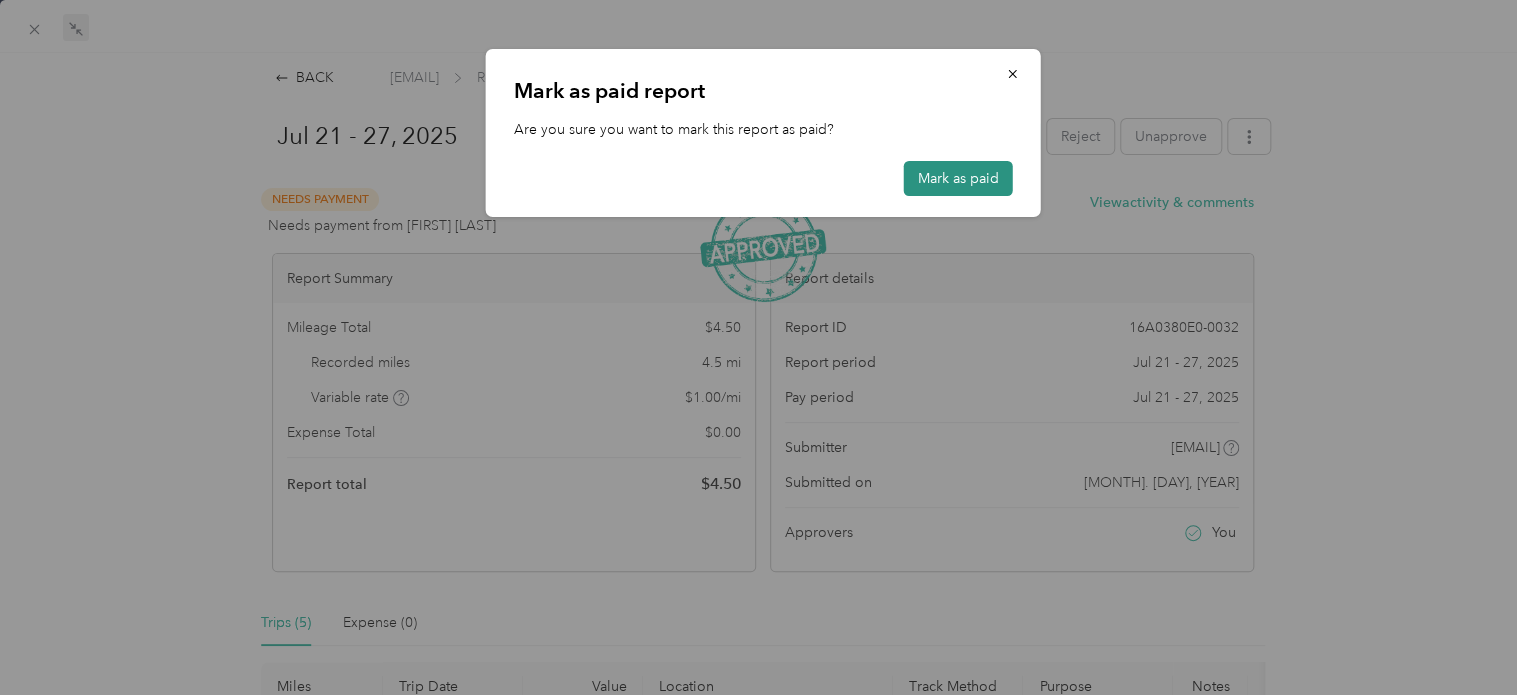 click on "Mark as paid" at bounding box center (958, 178) 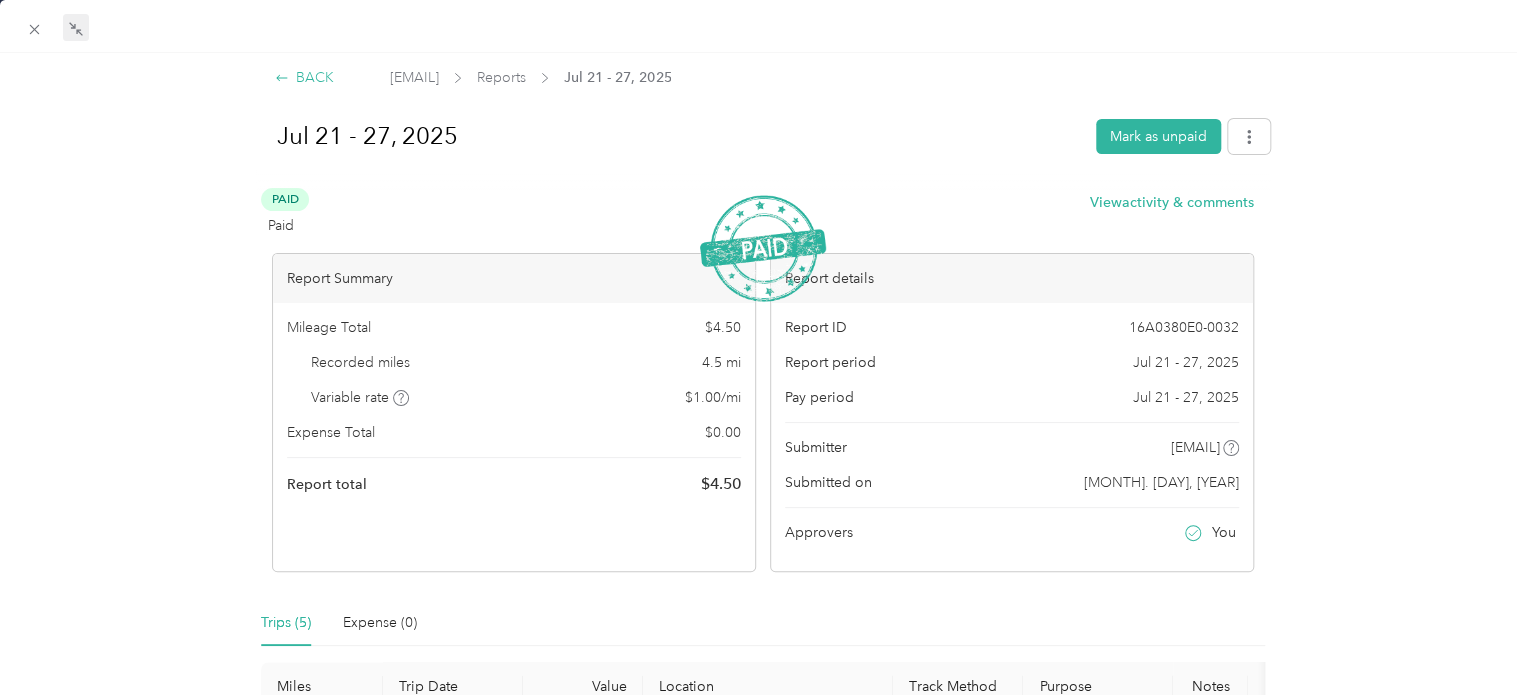 click on "BACK" at bounding box center [304, 77] 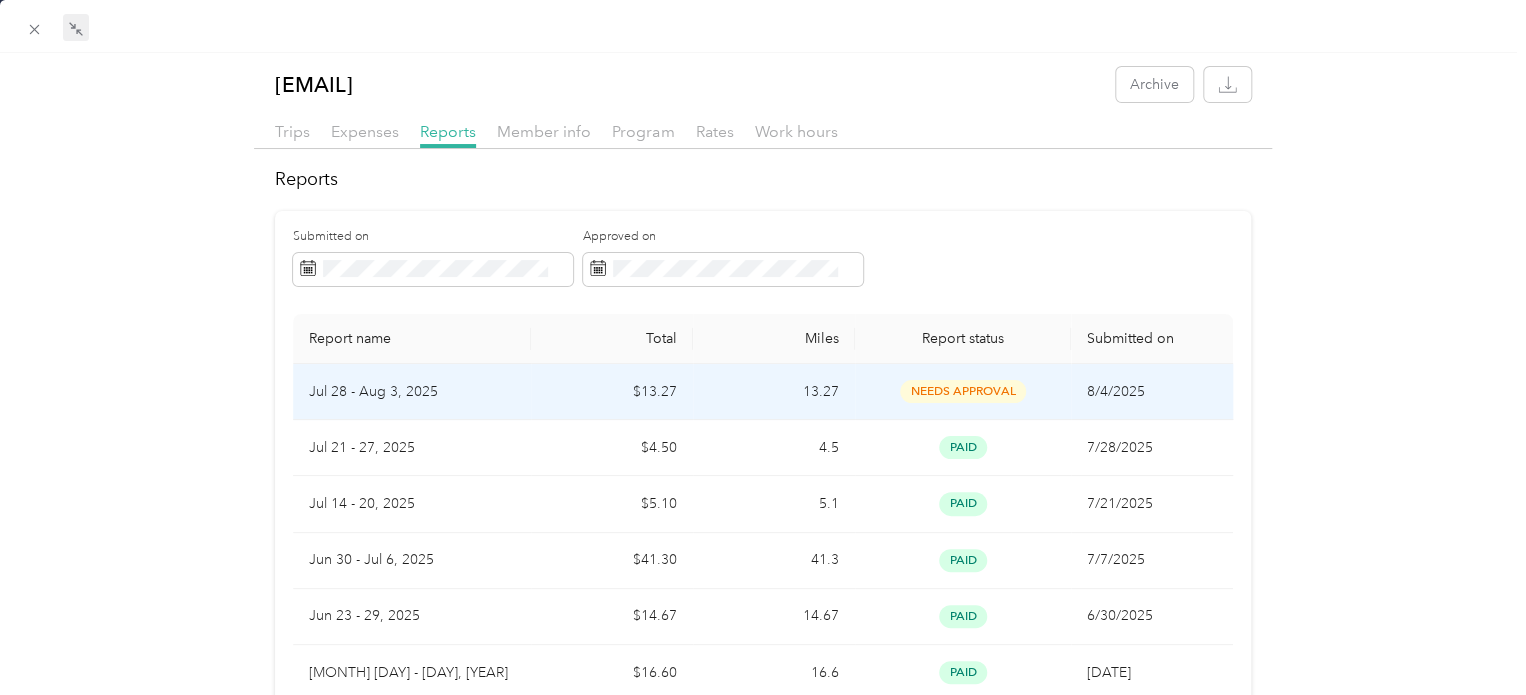 click on "13.27" at bounding box center (774, 392) 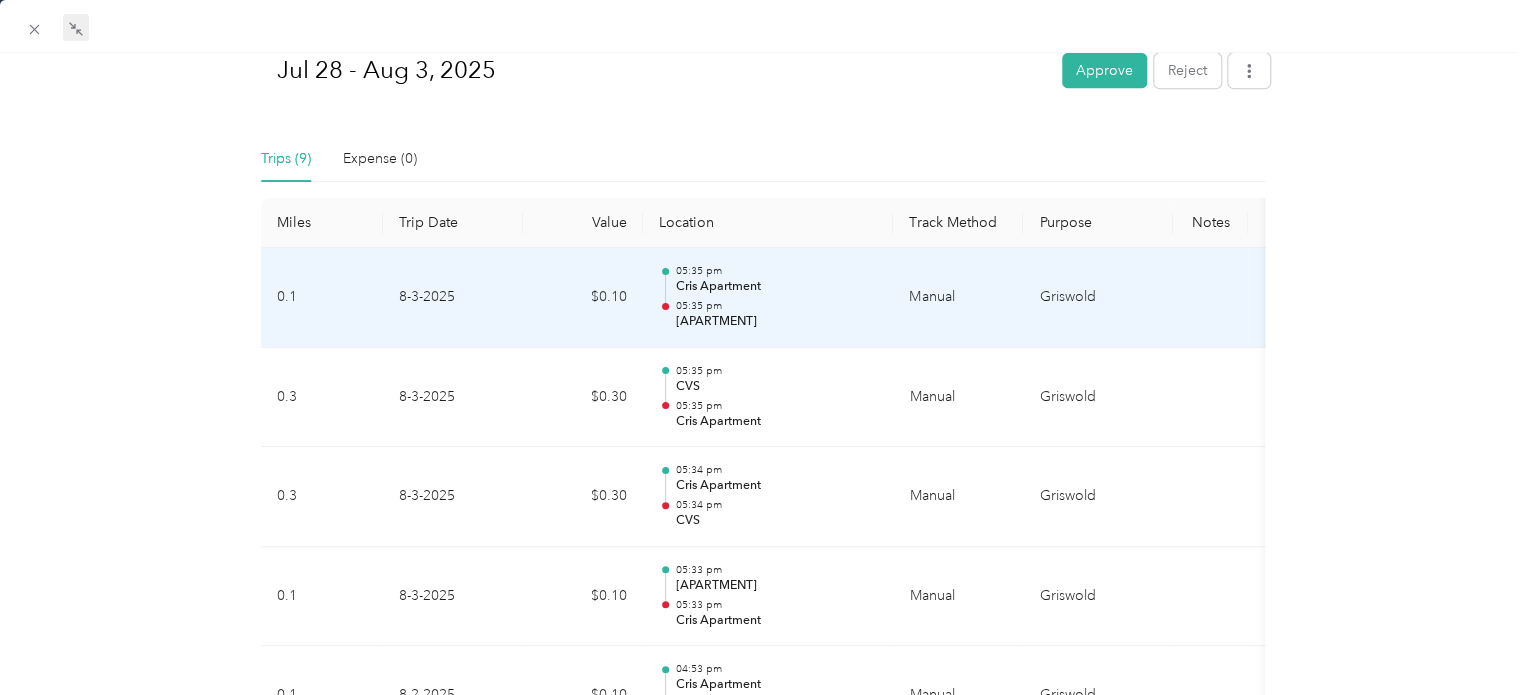 scroll, scrollTop: 500, scrollLeft: 0, axis: vertical 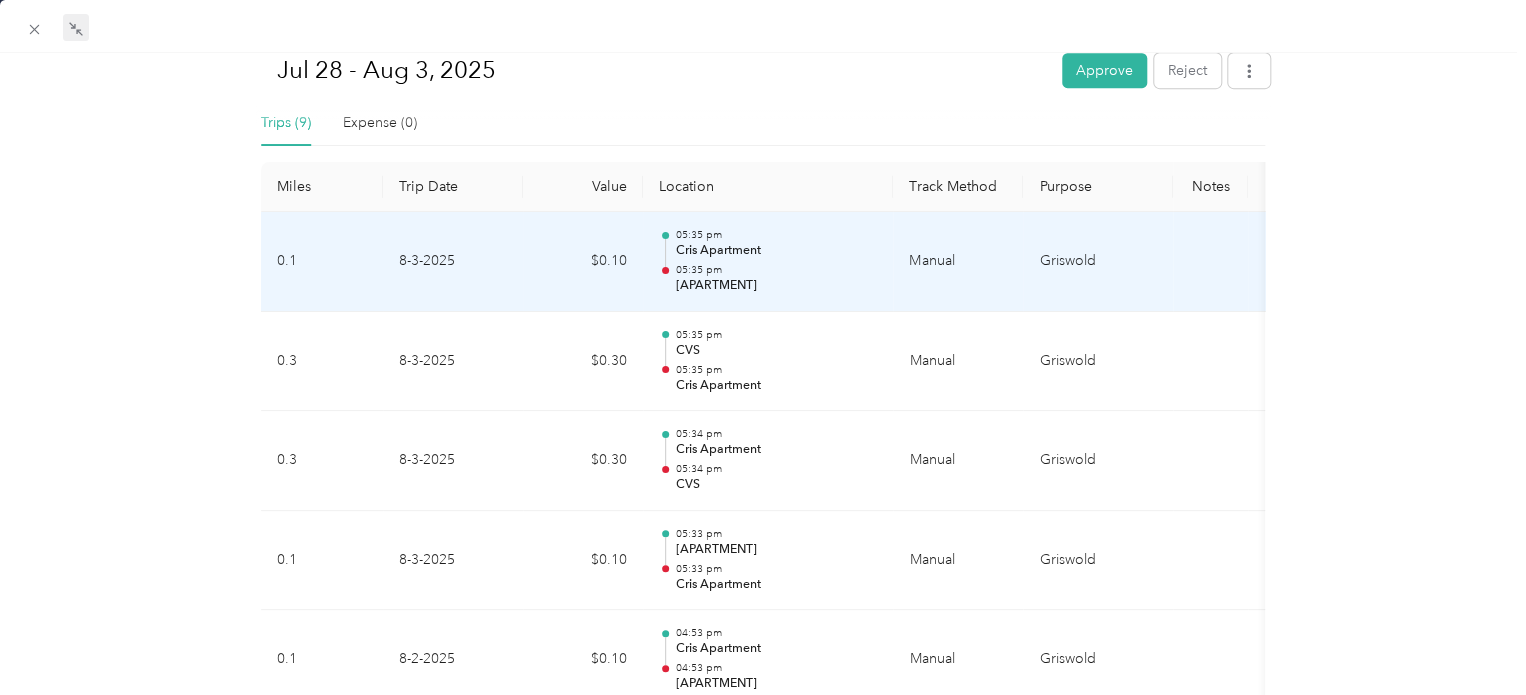 click on "05:35 pm" at bounding box center (777, 270) 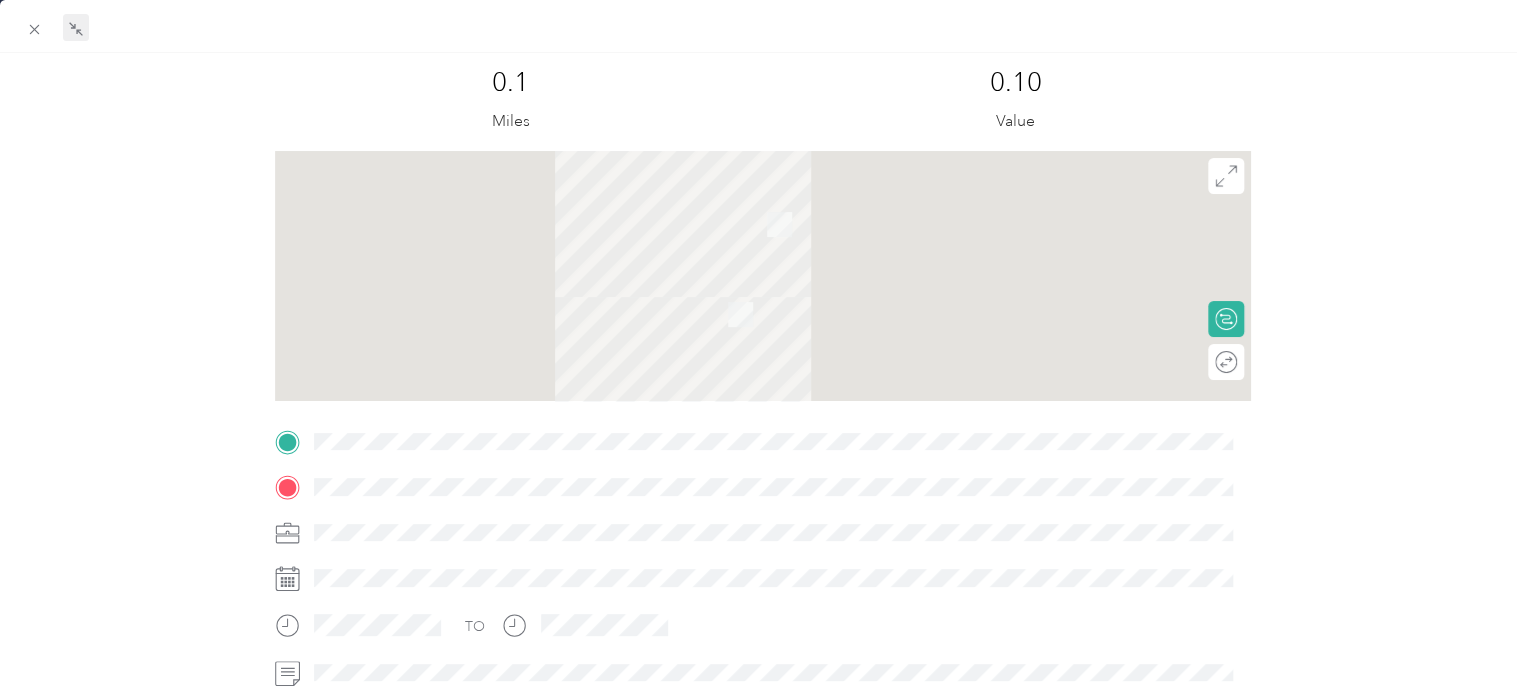 scroll, scrollTop: 0, scrollLeft: 0, axis: both 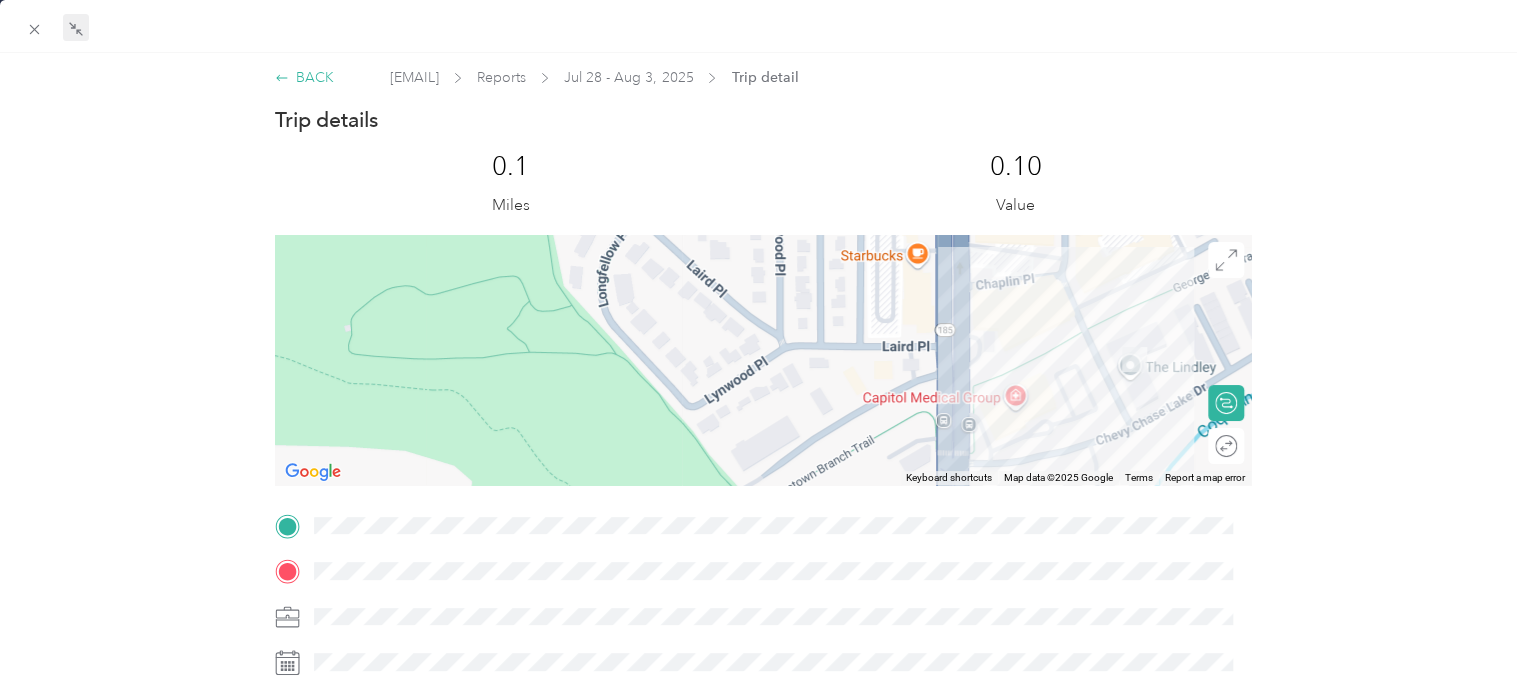 click on "BACK" at bounding box center (304, 77) 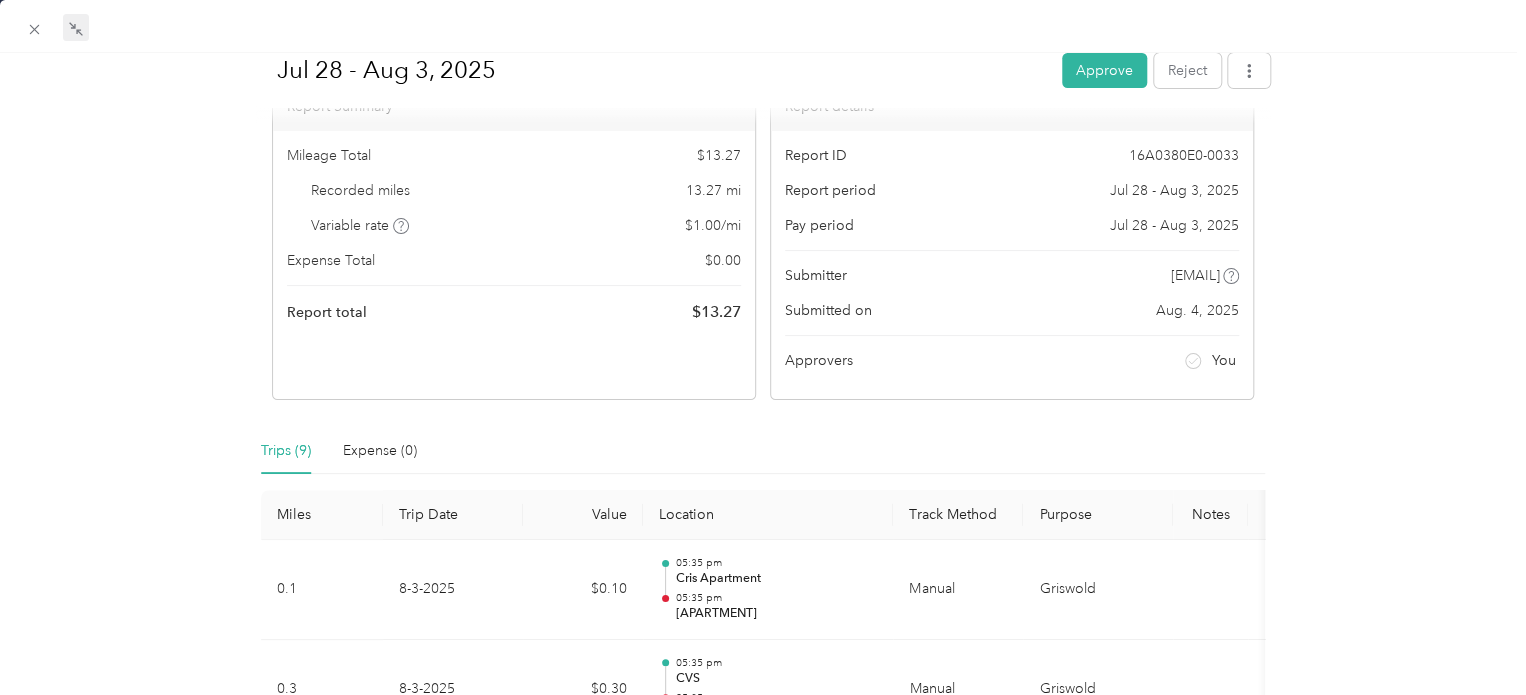 scroll, scrollTop: 400, scrollLeft: 0, axis: vertical 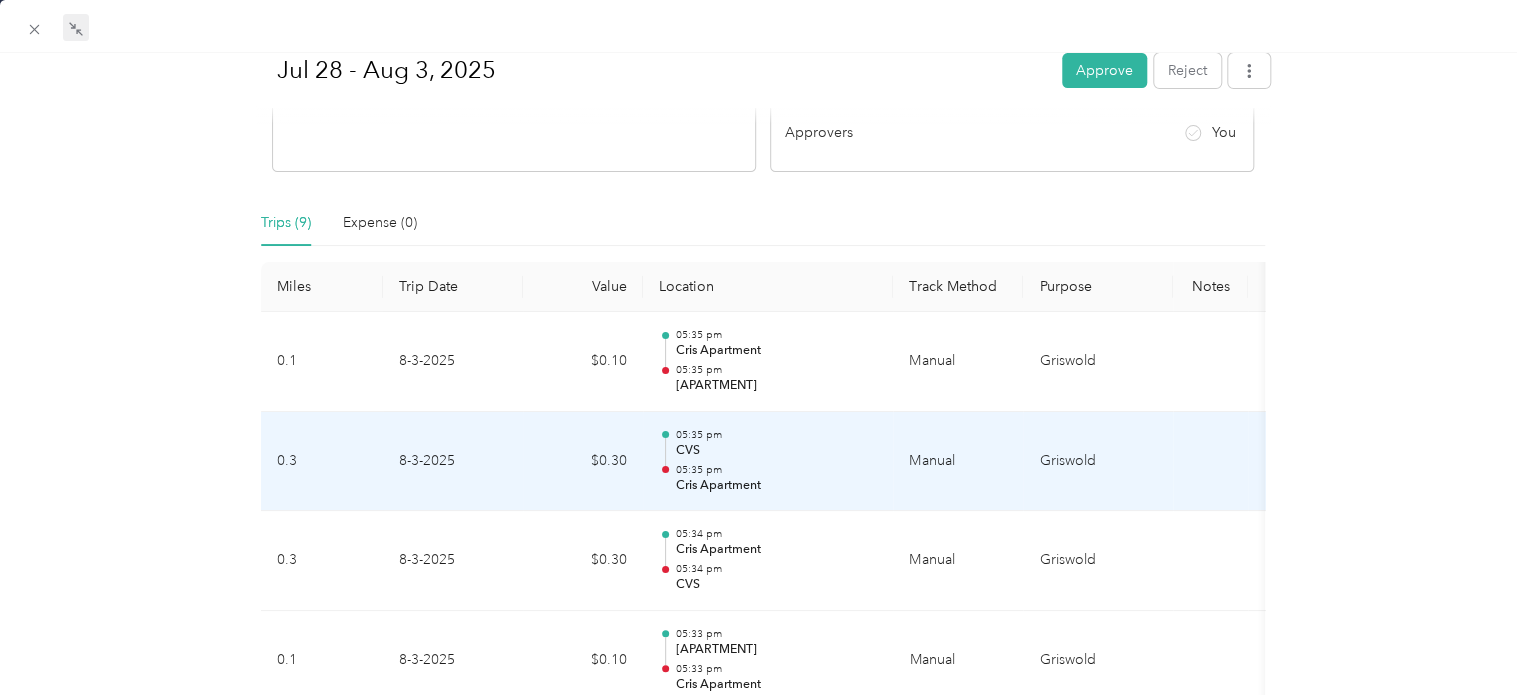 click on "[TIME] [STORE]  [TIME] [APARTMENT]" at bounding box center [777, 461] 